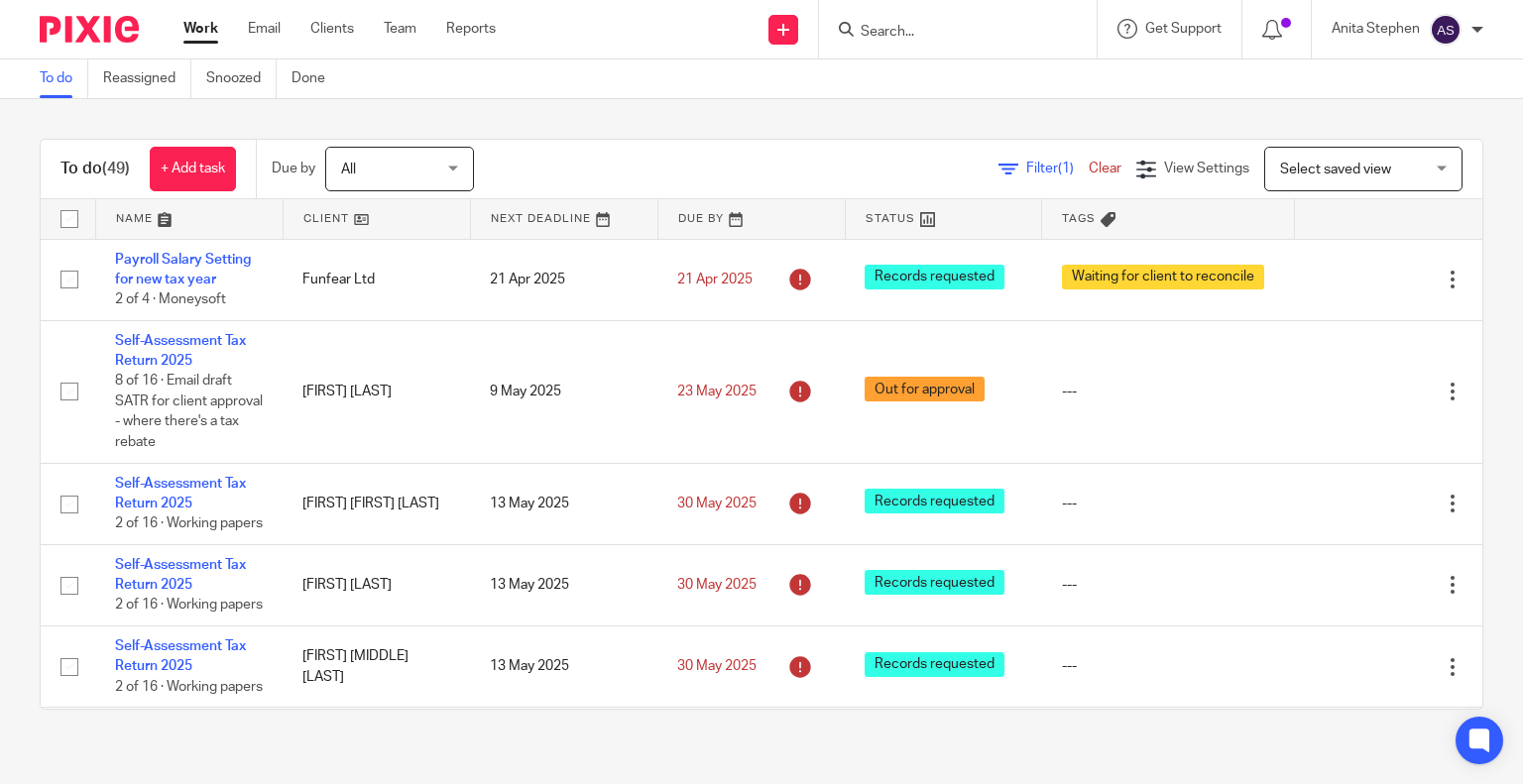 scroll, scrollTop: 0, scrollLeft: 0, axis: both 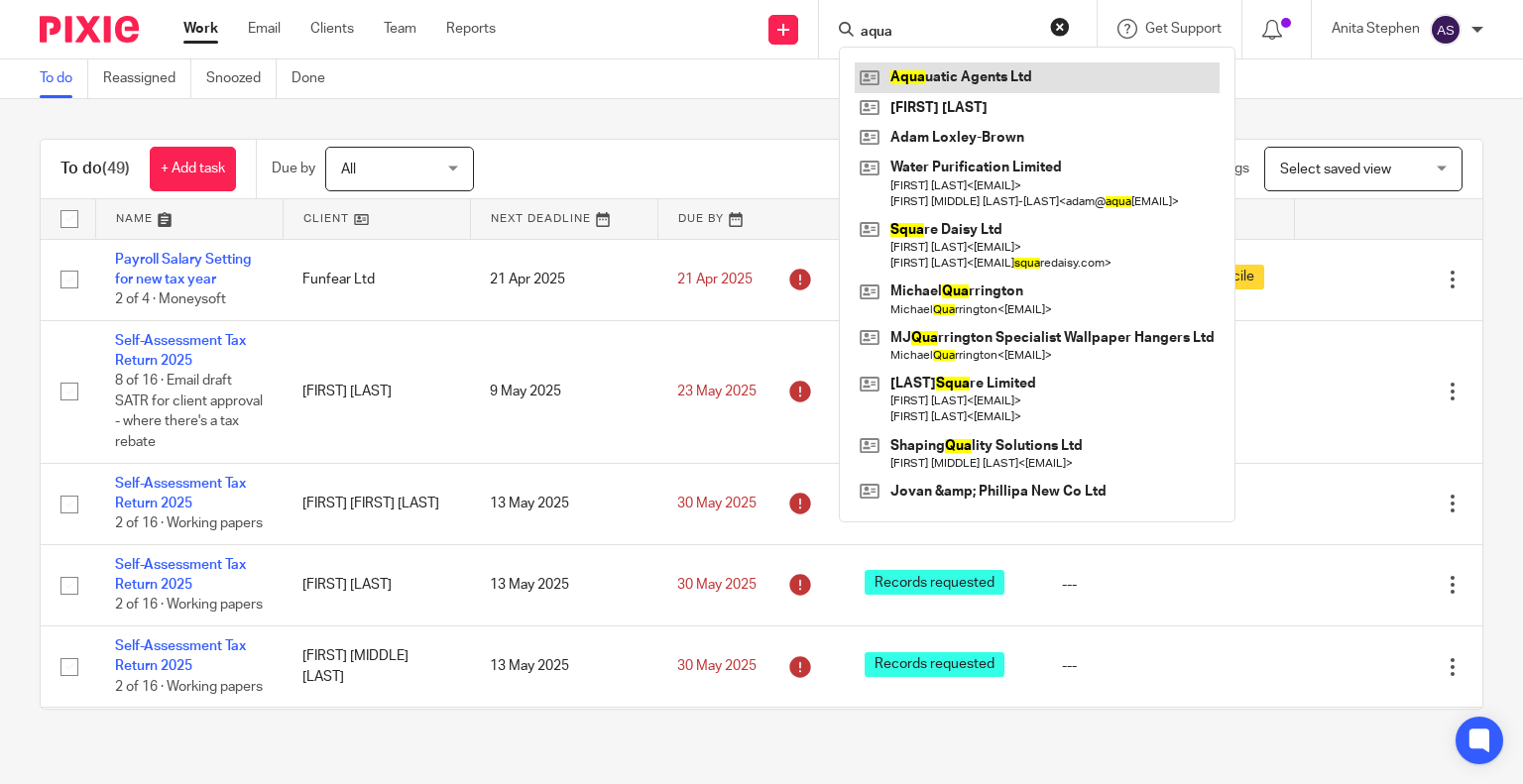 type on "aqua" 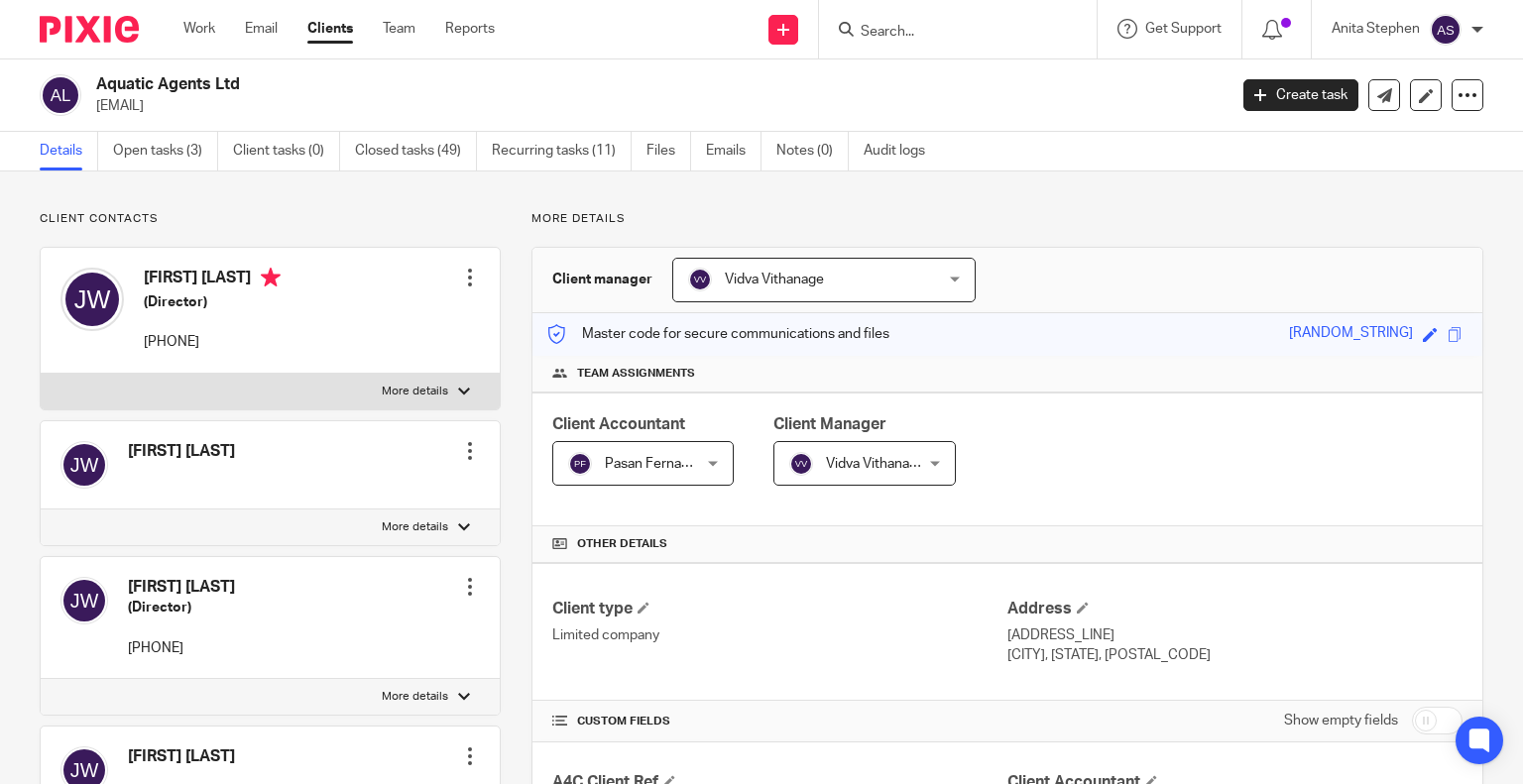 scroll, scrollTop: 0, scrollLeft: 0, axis: both 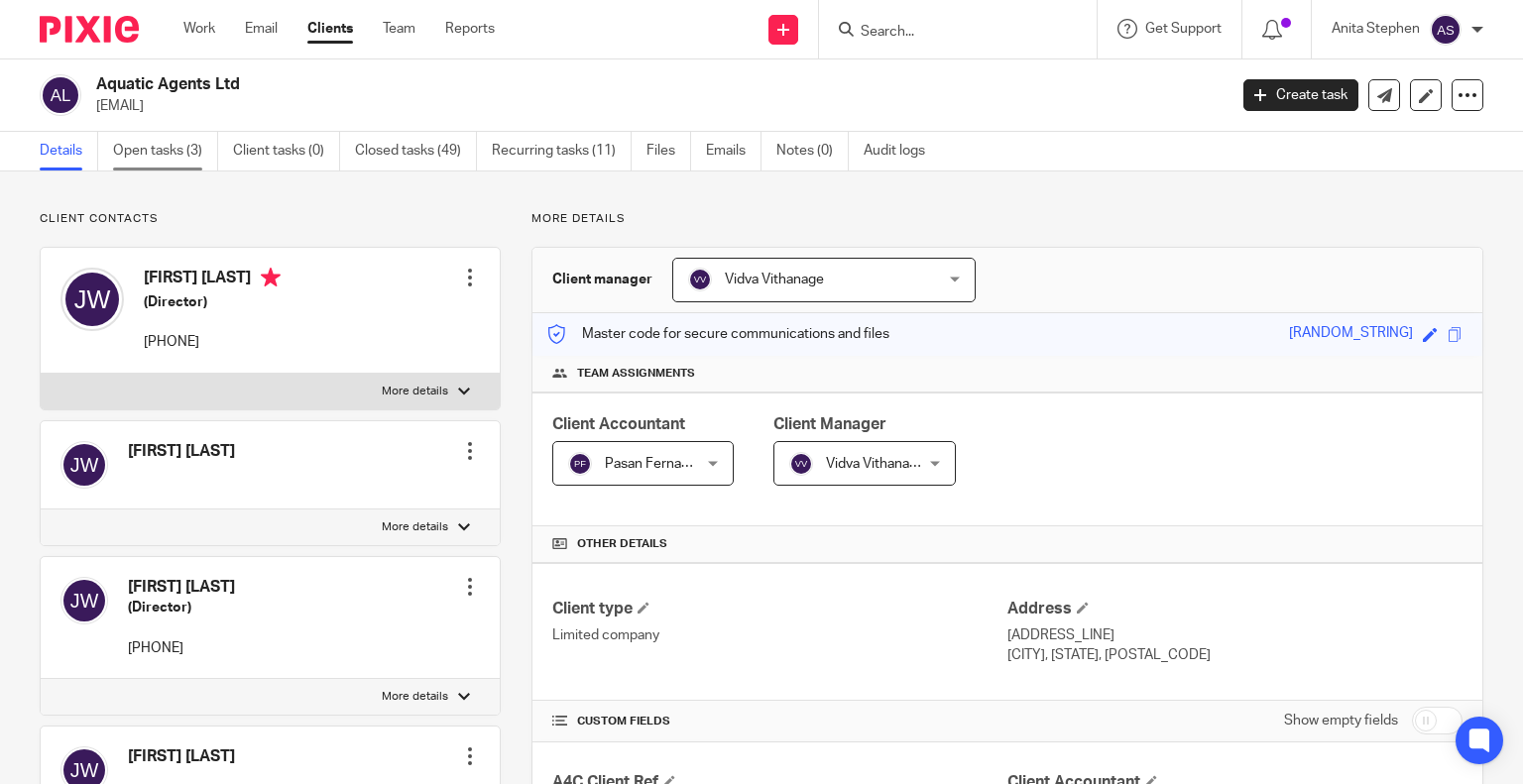 click on "Open tasks (3)" at bounding box center [166, 151] 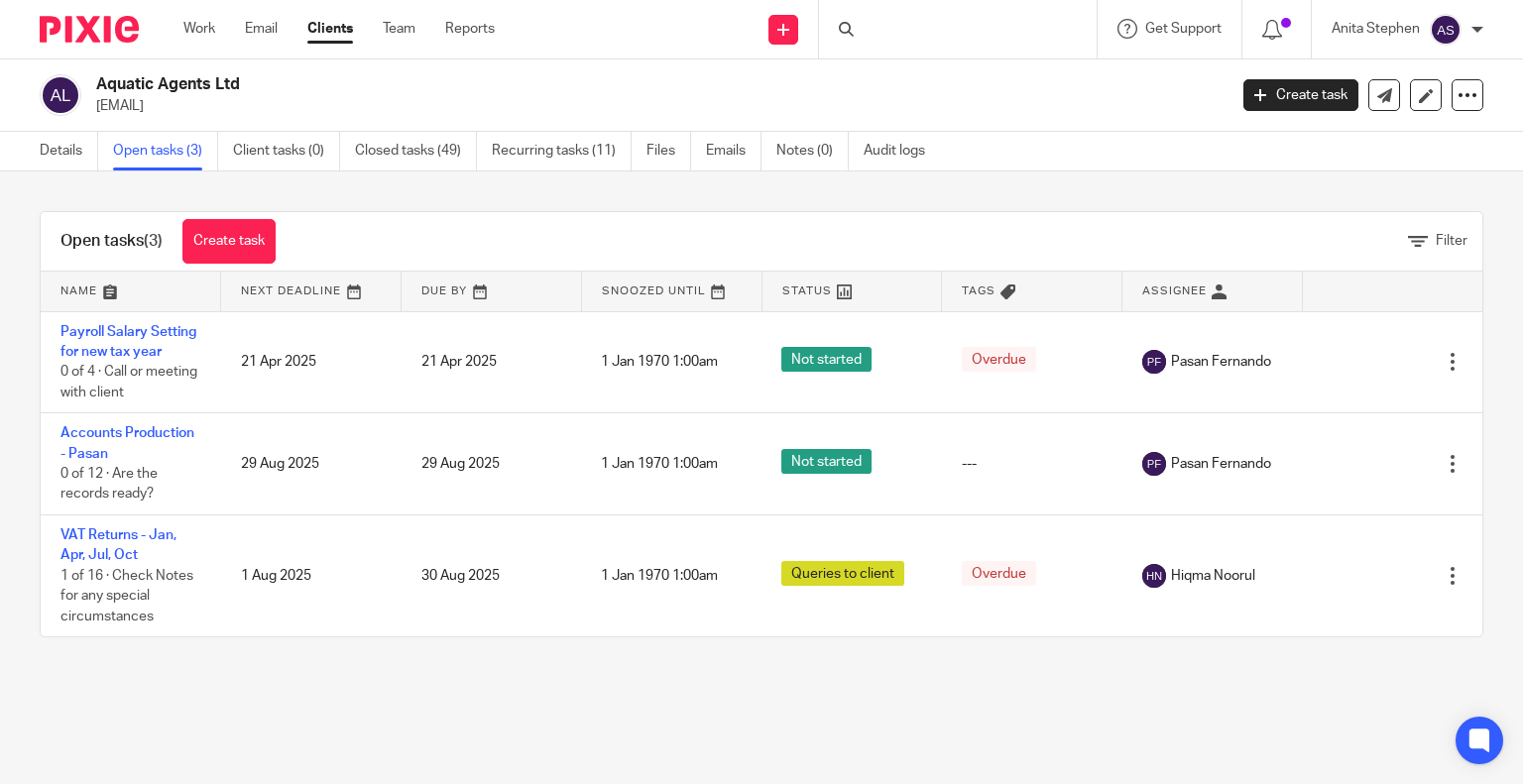 scroll, scrollTop: 0, scrollLeft: 0, axis: both 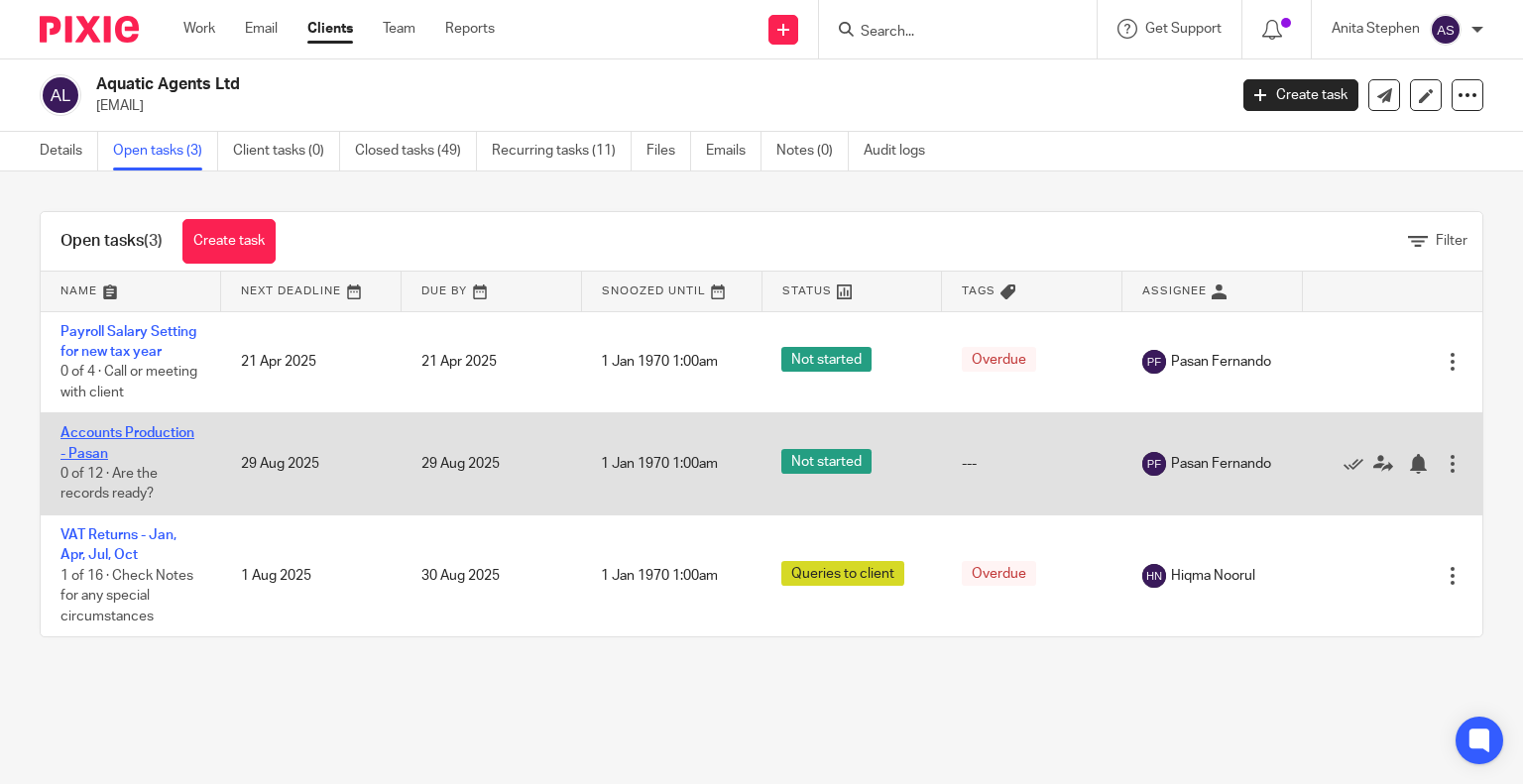 click on "Accounts Production - Pasan" at bounding box center [127, 443] 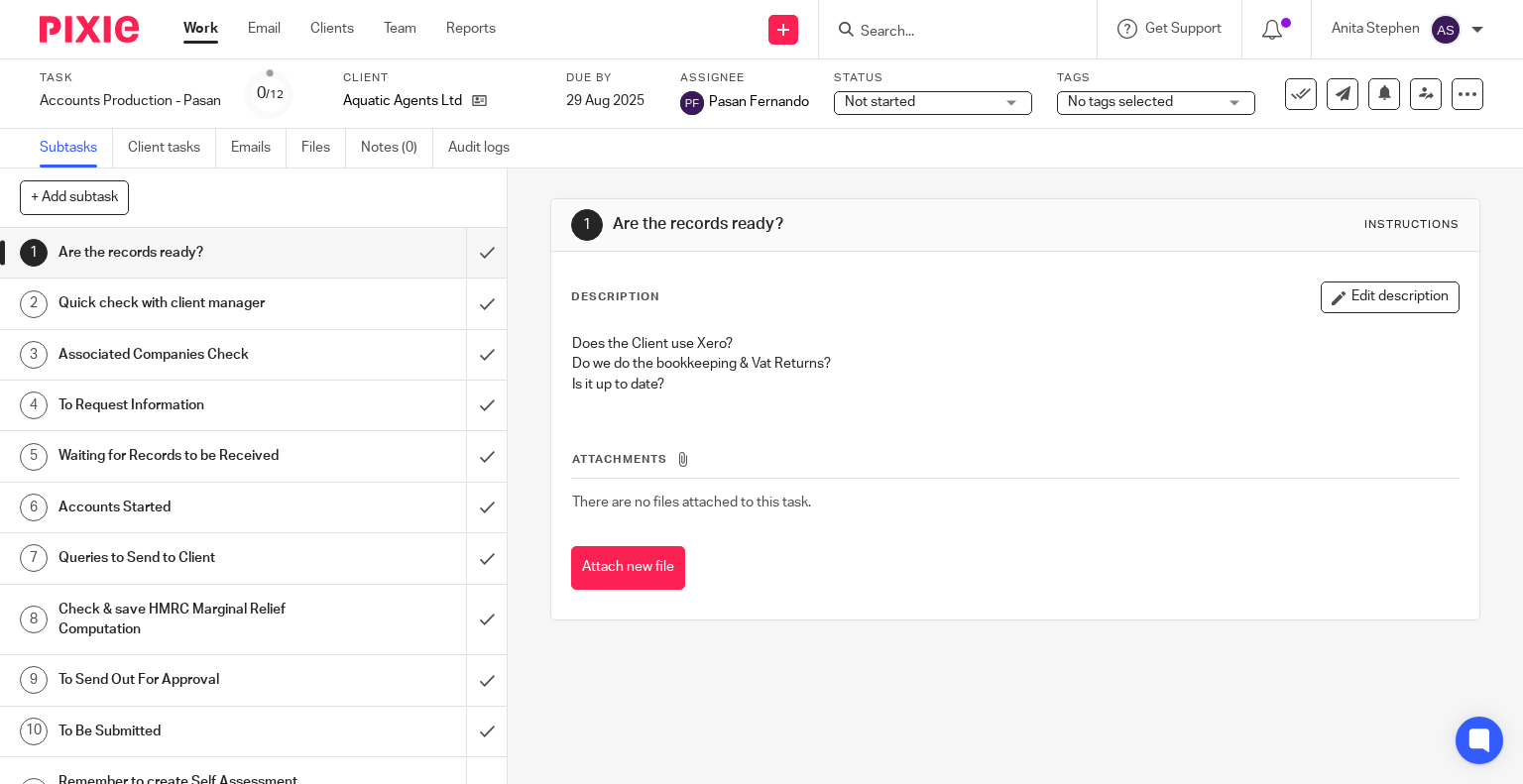 scroll, scrollTop: 0, scrollLeft: 0, axis: both 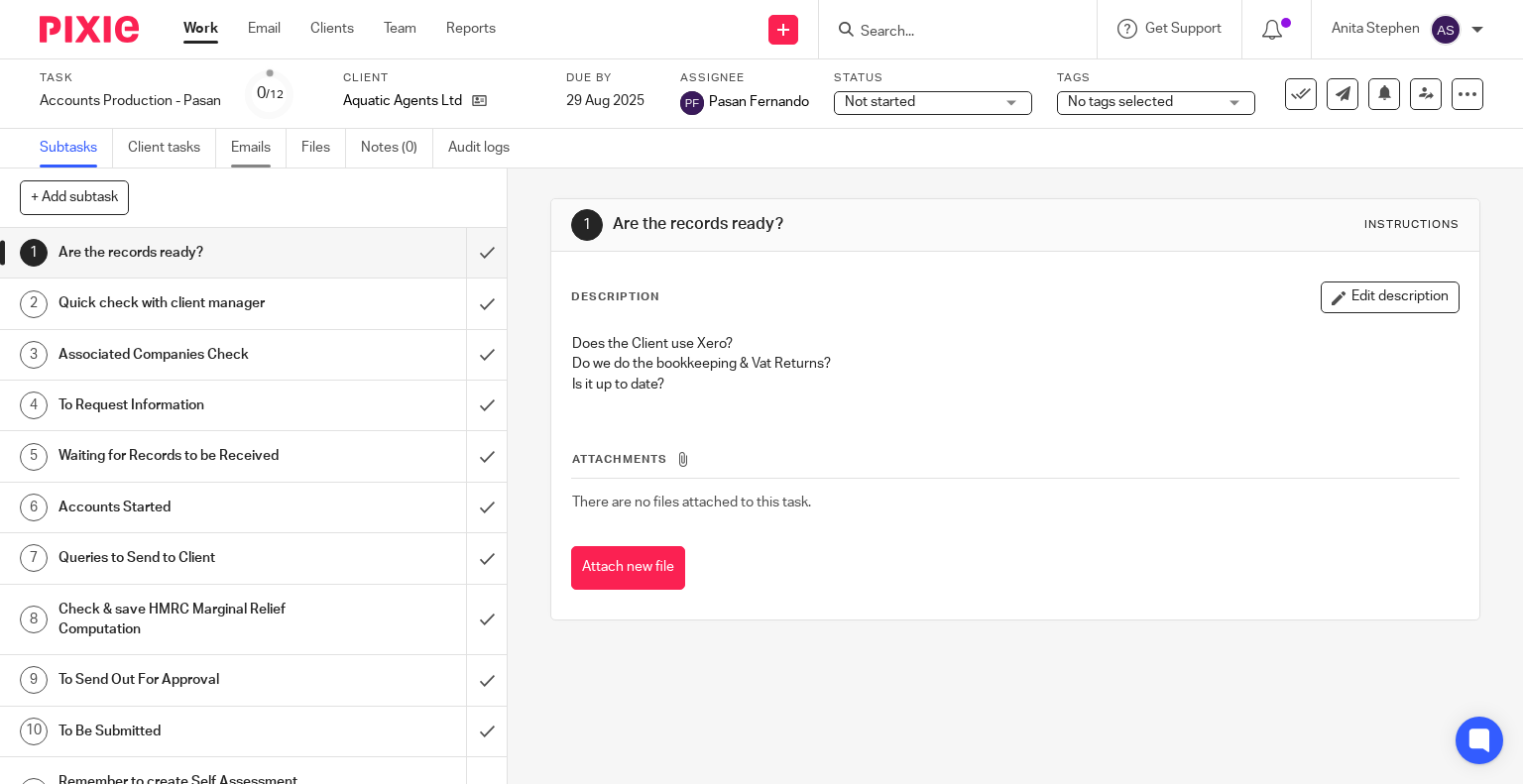 click on "Emails" at bounding box center [259, 148] 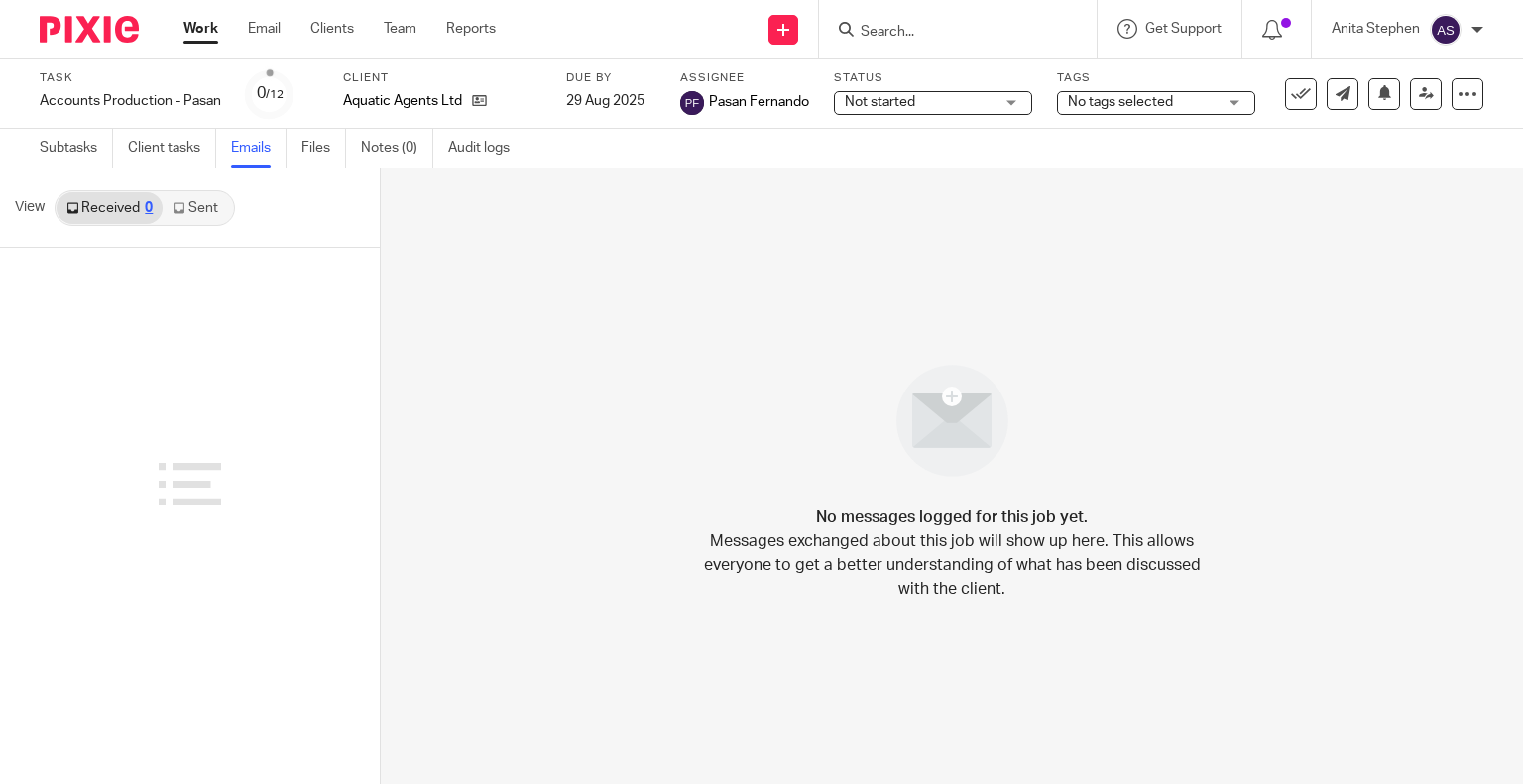 scroll, scrollTop: 0, scrollLeft: 0, axis: both 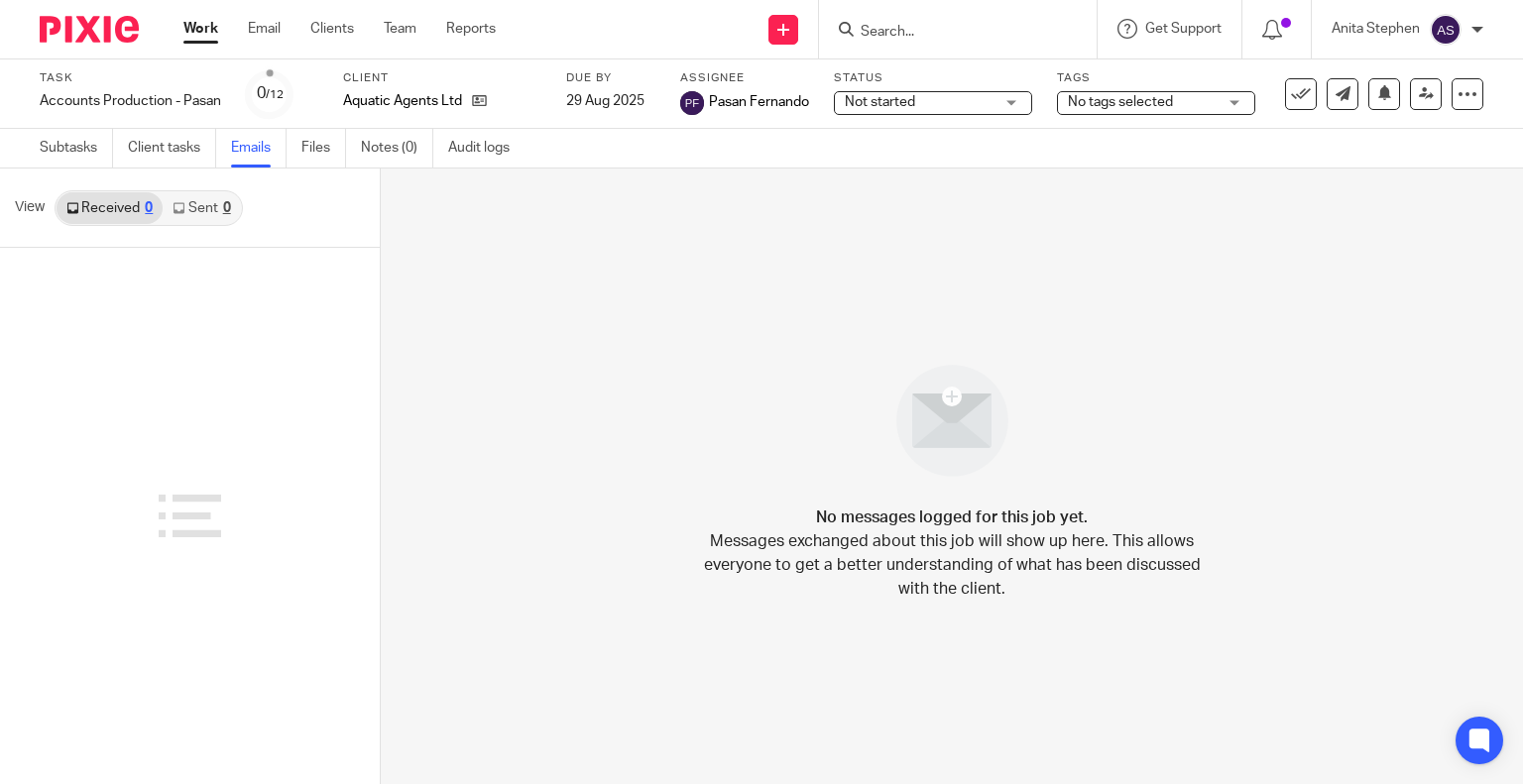 click on "Sent
0" at bounding box center [201, 208] 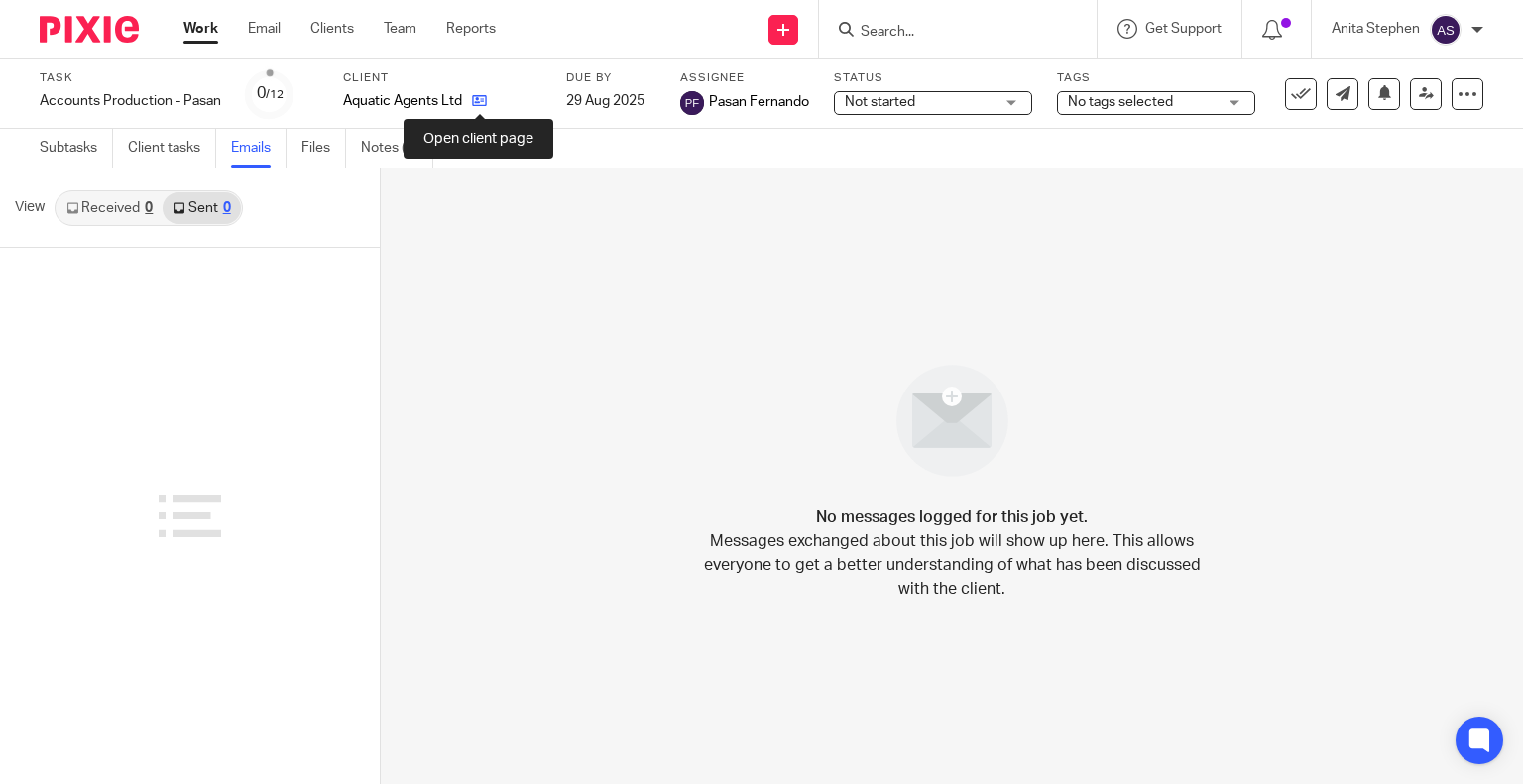 click at bounding box center [479, 100] 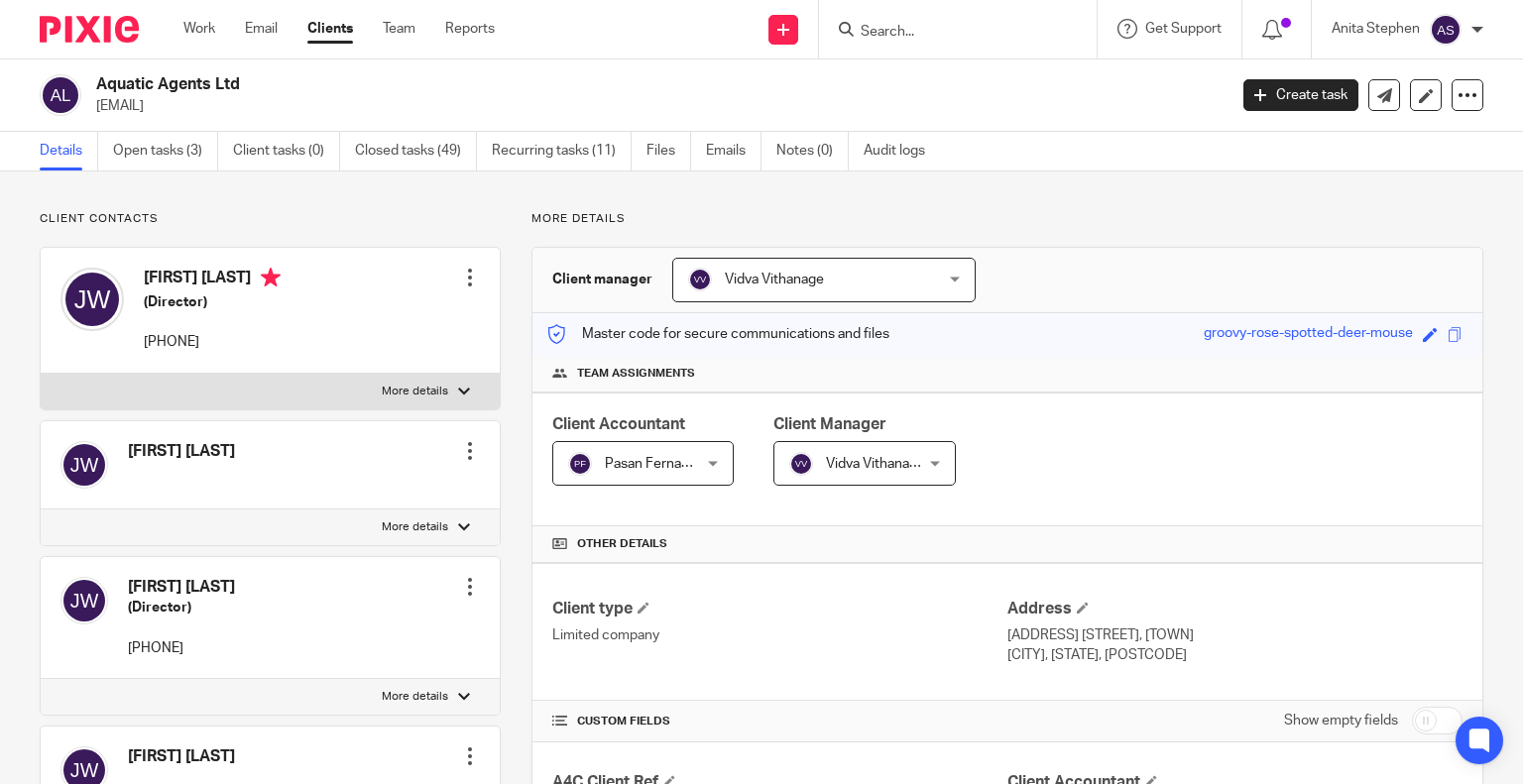 scroll, scrollTop: 0, scrollLeft: 0, axis: both 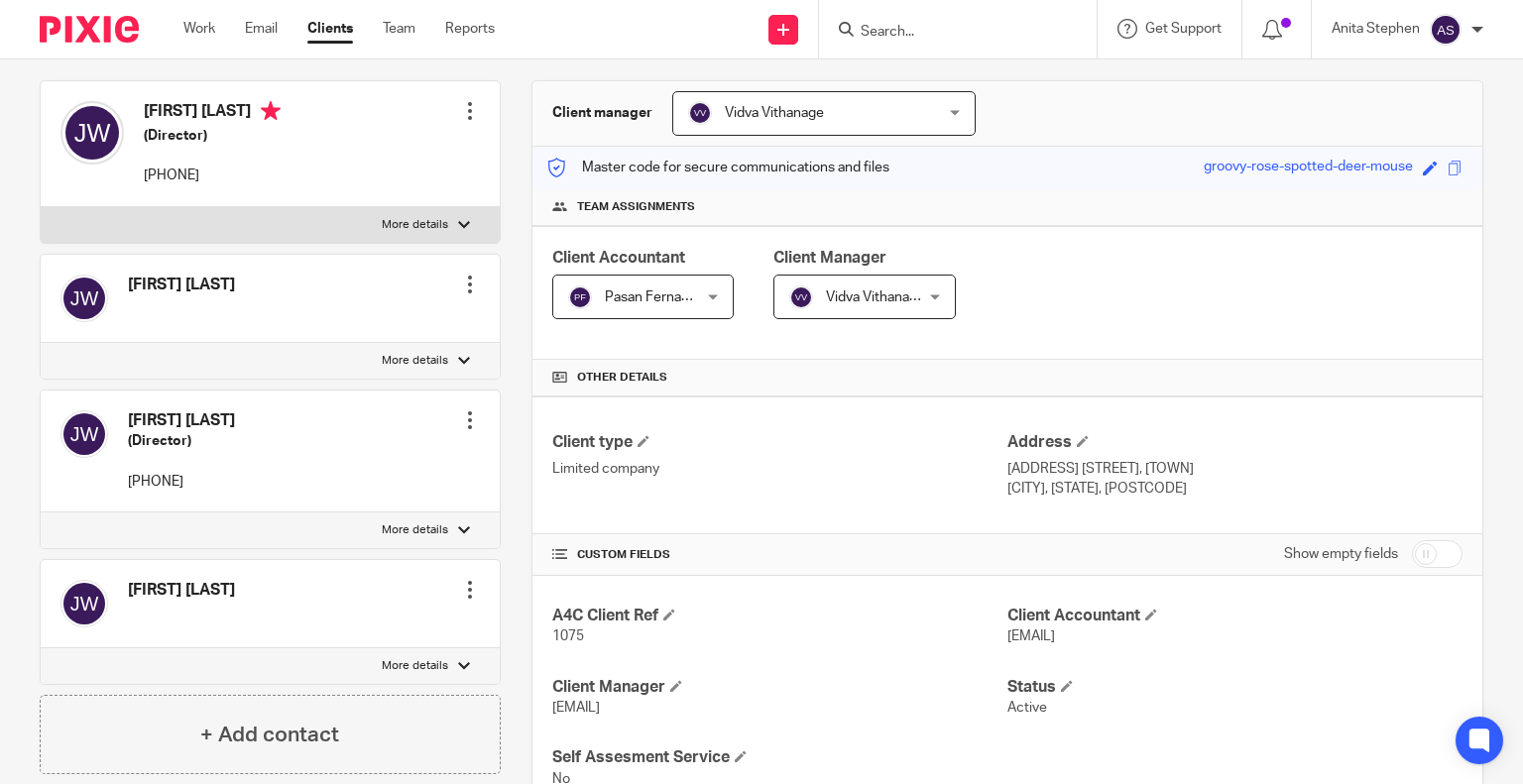 click on "[ADDRESS] [STREET], [TOWN]" at bounding box center (1234, 469) 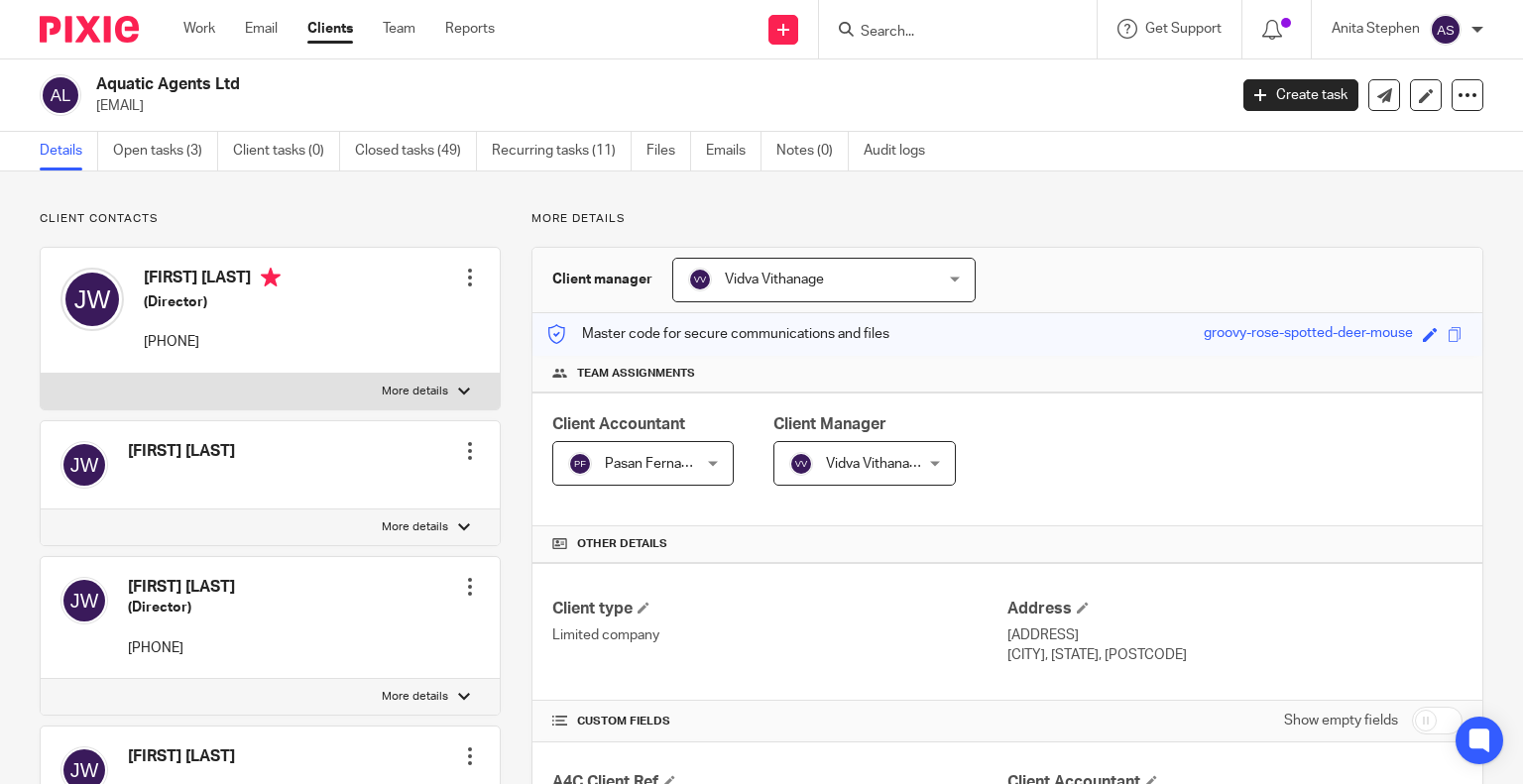 scroll, scrollTop: 0, scrollLeft: 0, axis: both 